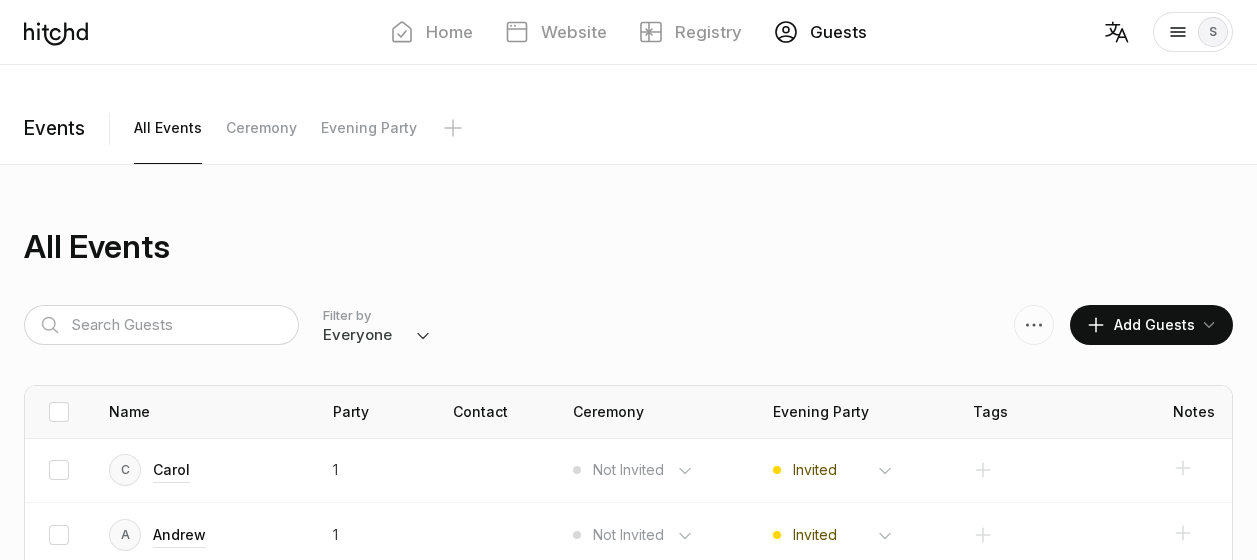 scroll, scrollTop: 94, scrollLeft: 0, axis: vertical 